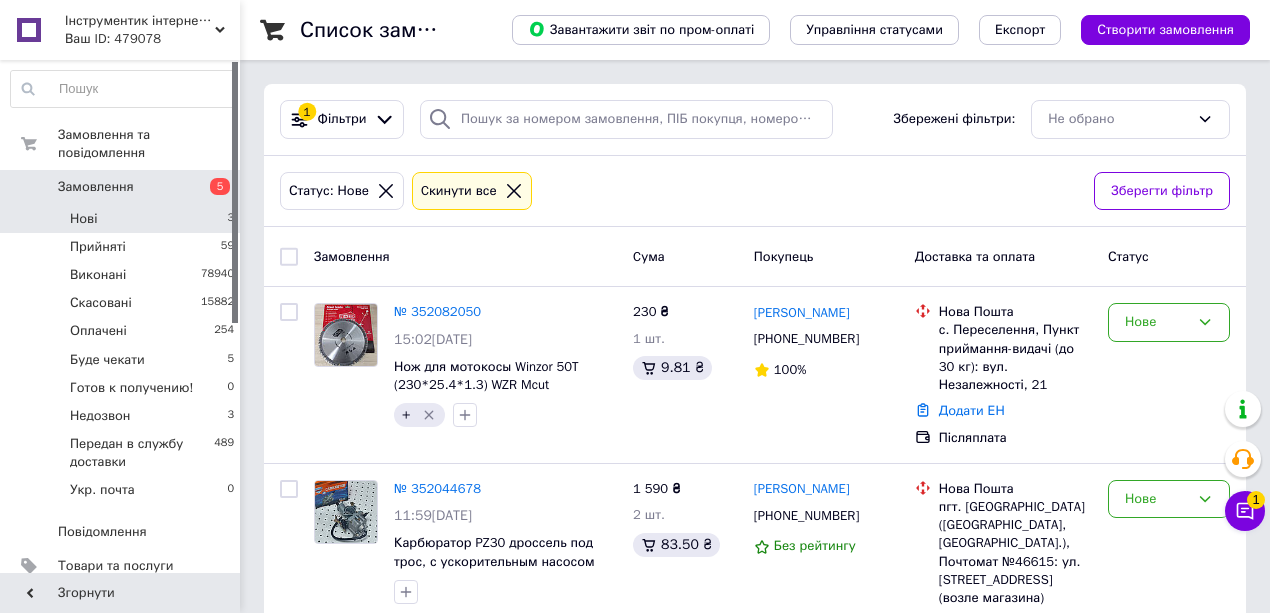scroll, scrollTop: 48, scrollLeft: 0, axis: vertical 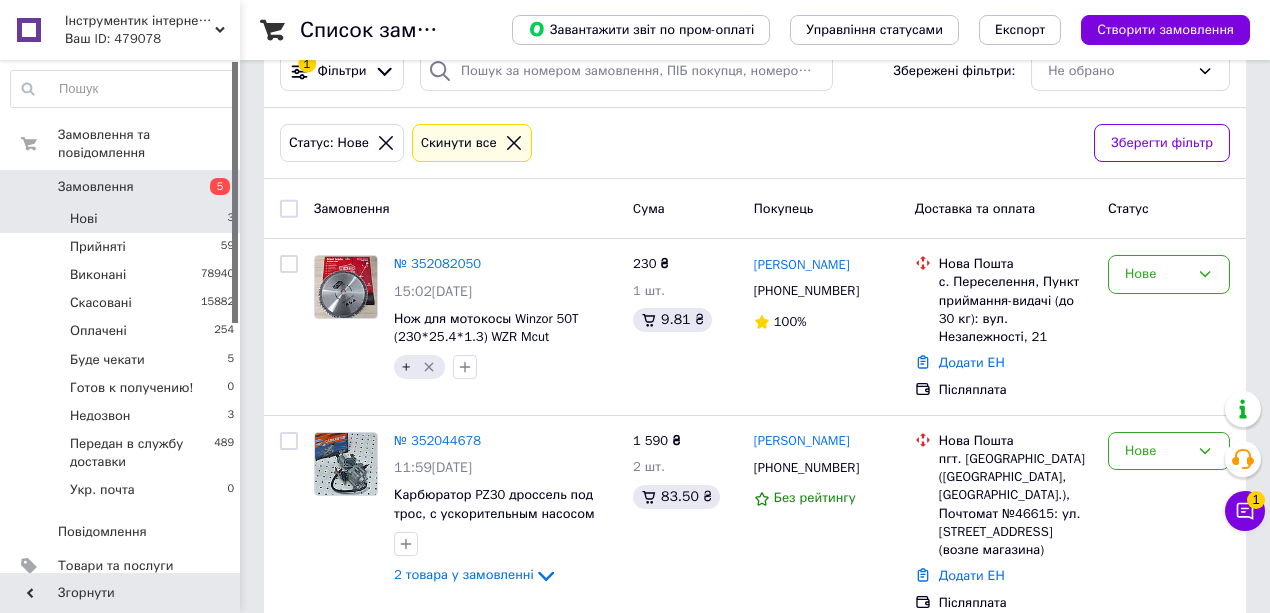 click on "Нові 3" at bounding box center (123, 219) 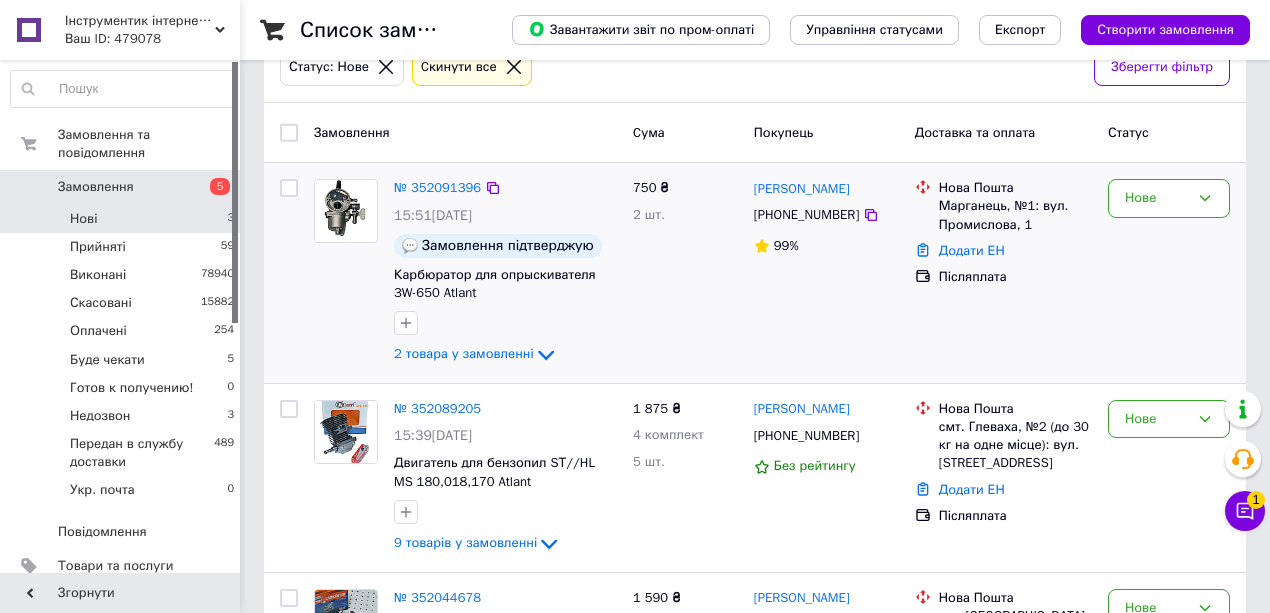 scroll, scrollTop: 266, scrollLeft: 0, axis: vertical 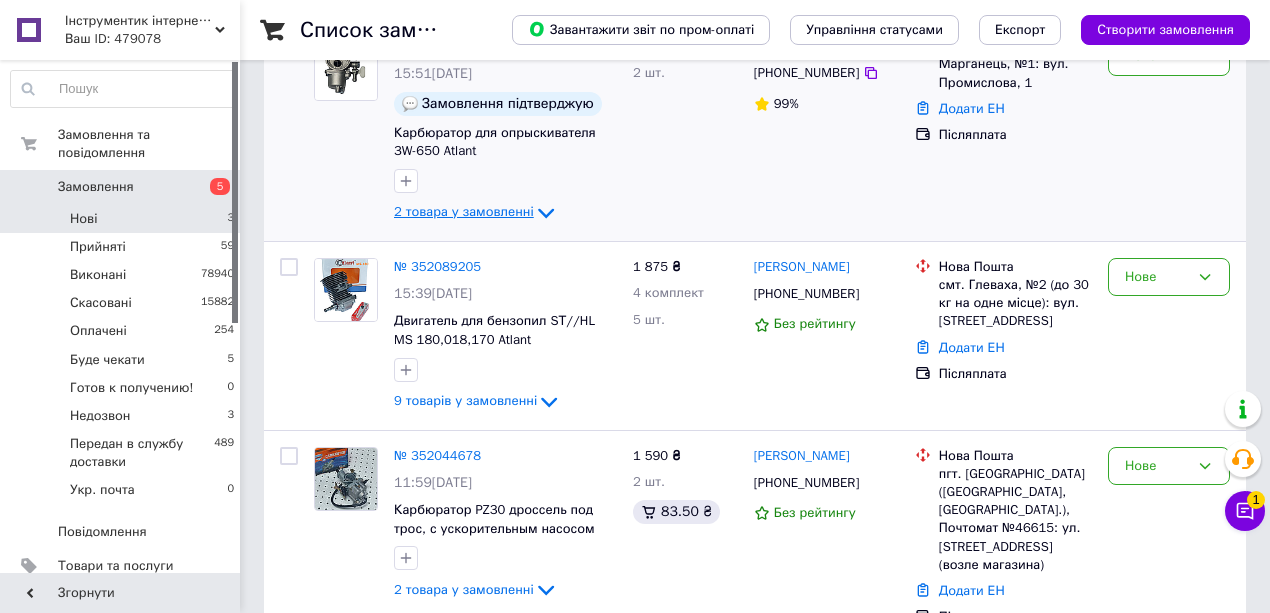 click on "2 товара у замовленні" at bounding box center [464, 212] 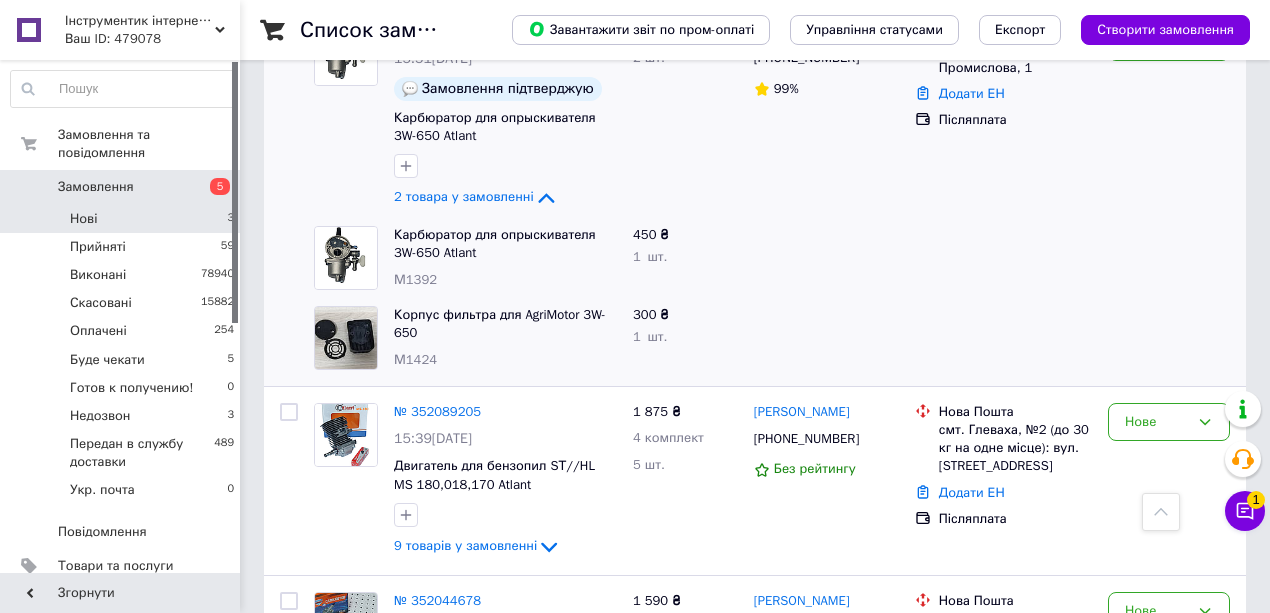scroll, scrollTop: 200, scrollLeft: 0, axis: vertical 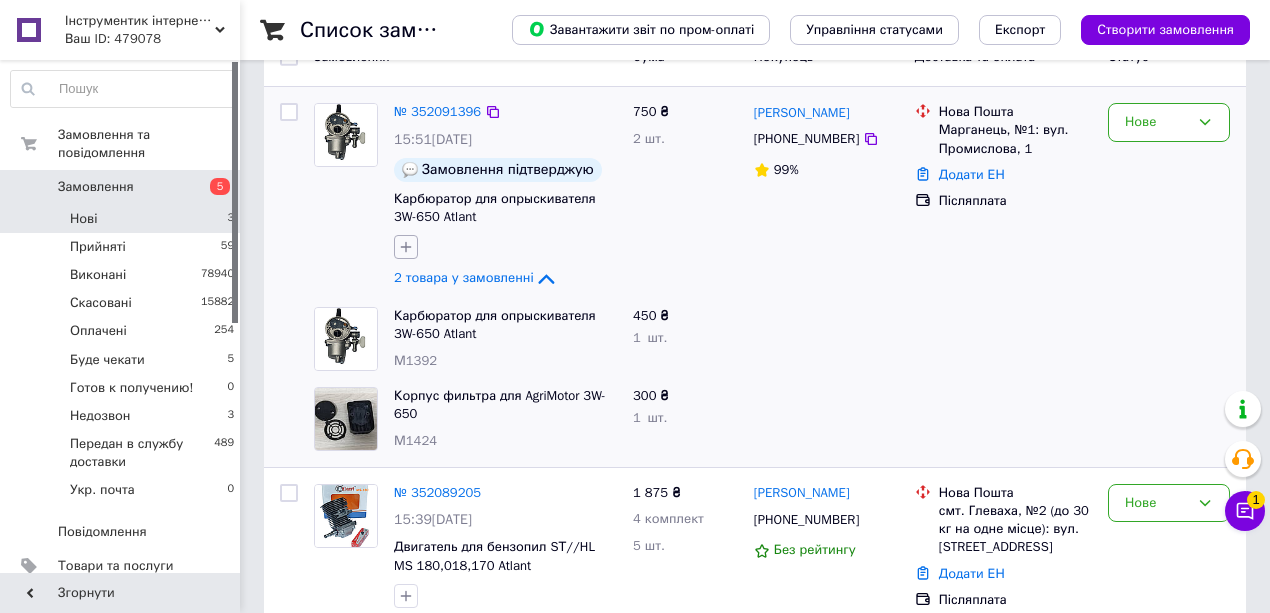 click 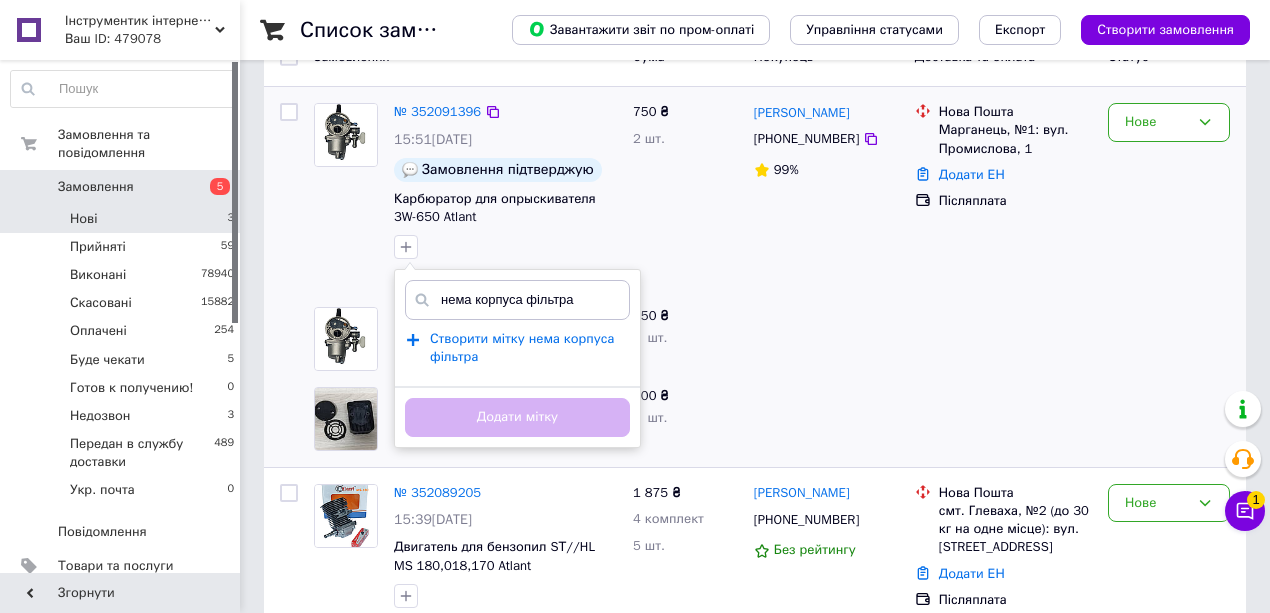 type on "нема корпуса фільтра" 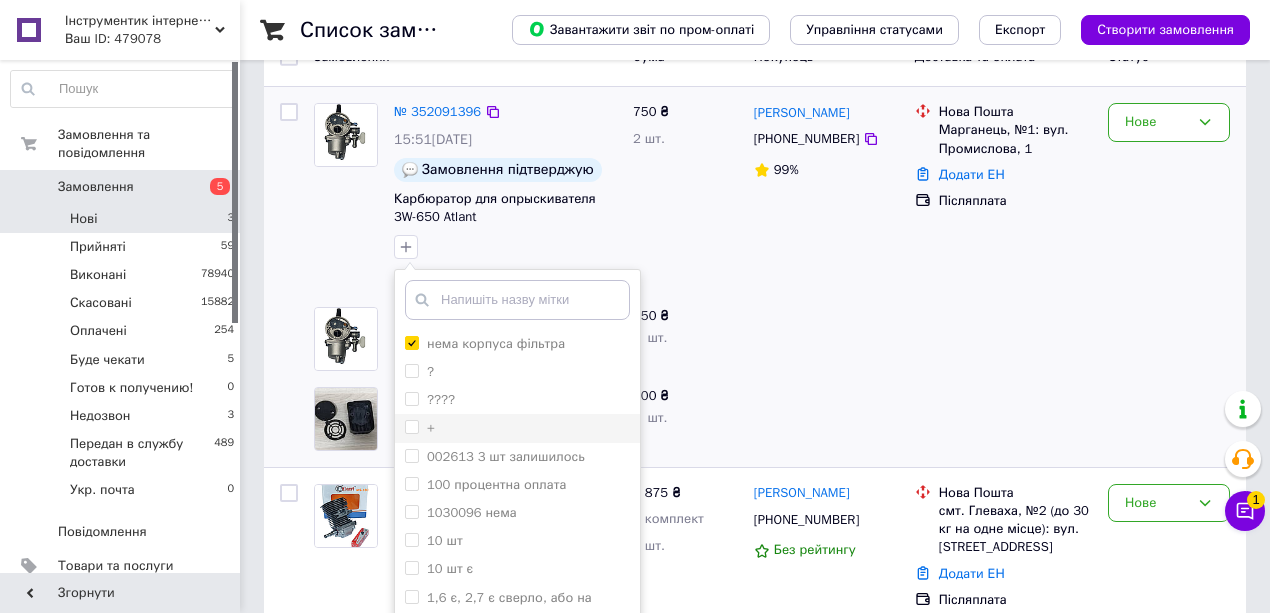 click on "+" at bounding box center [411, 426] 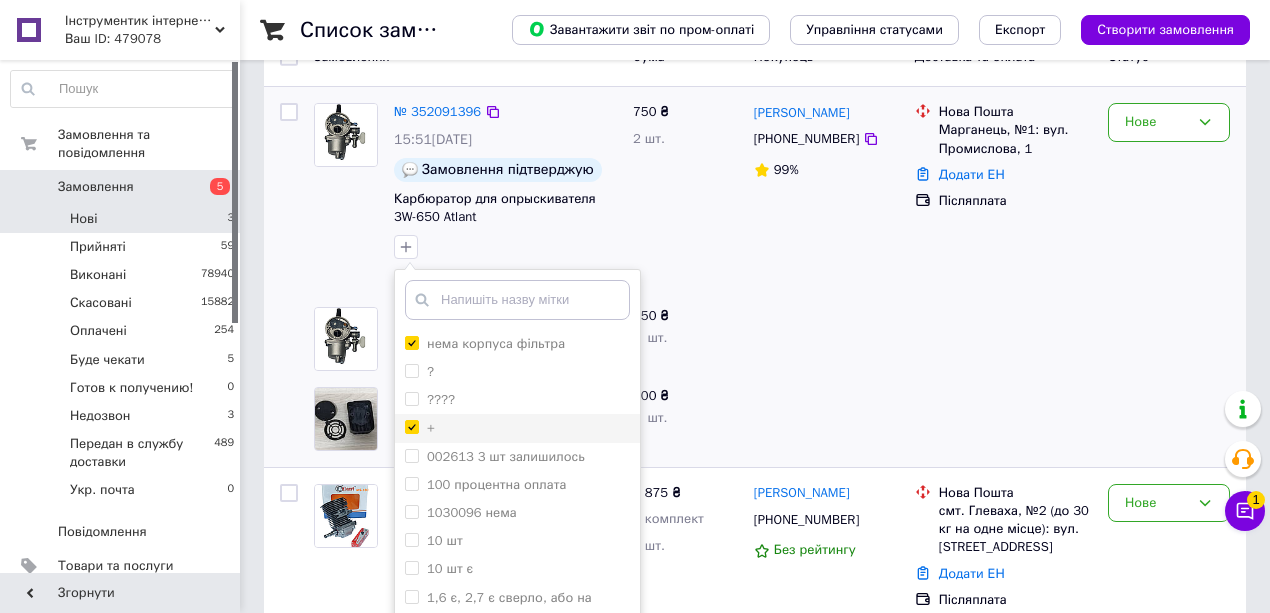 checkbox on "true" 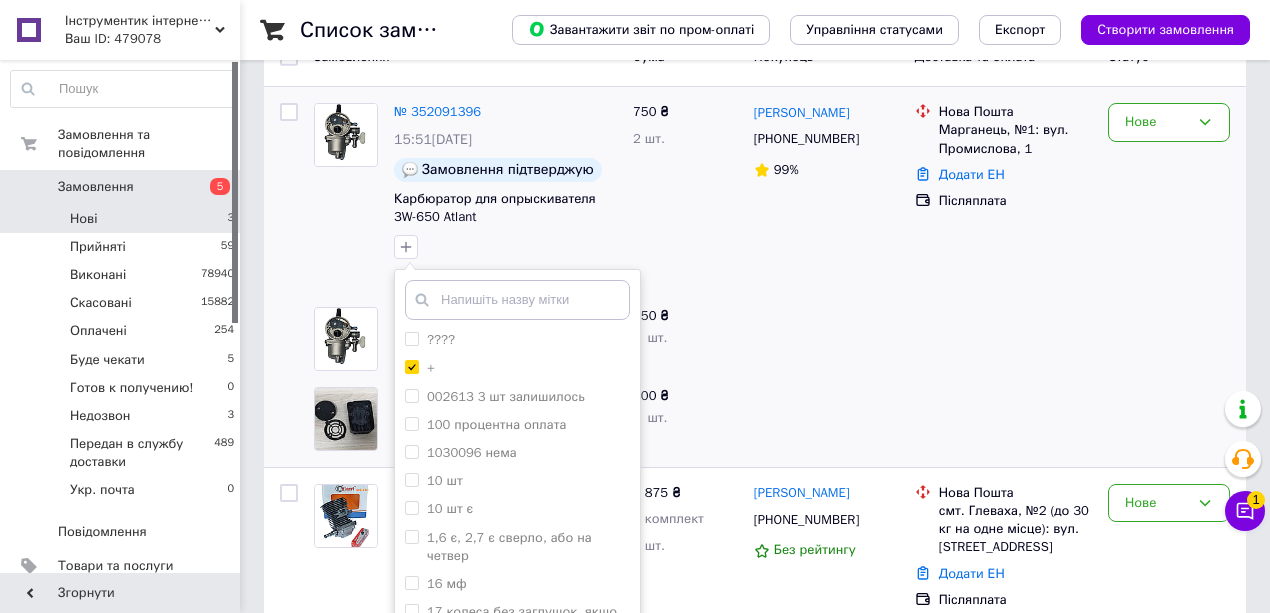 scroll, scrollTop: 266, scrollLeft: 0, axis: vertical 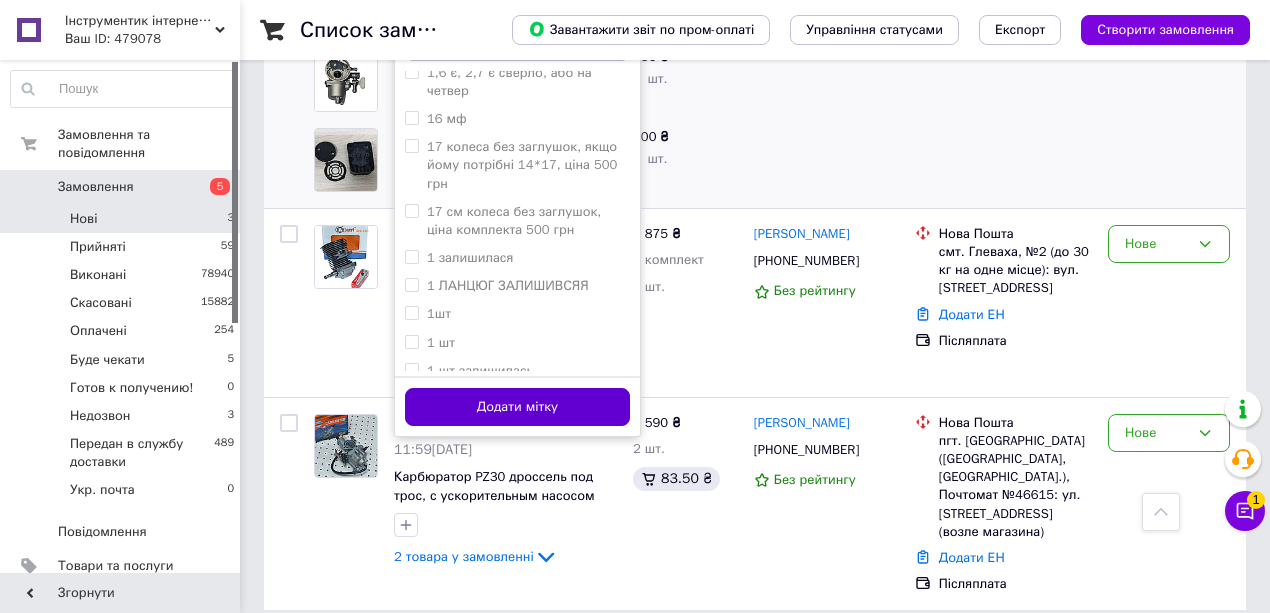 click on "Додати мітку" at bounding box center (517, 407) 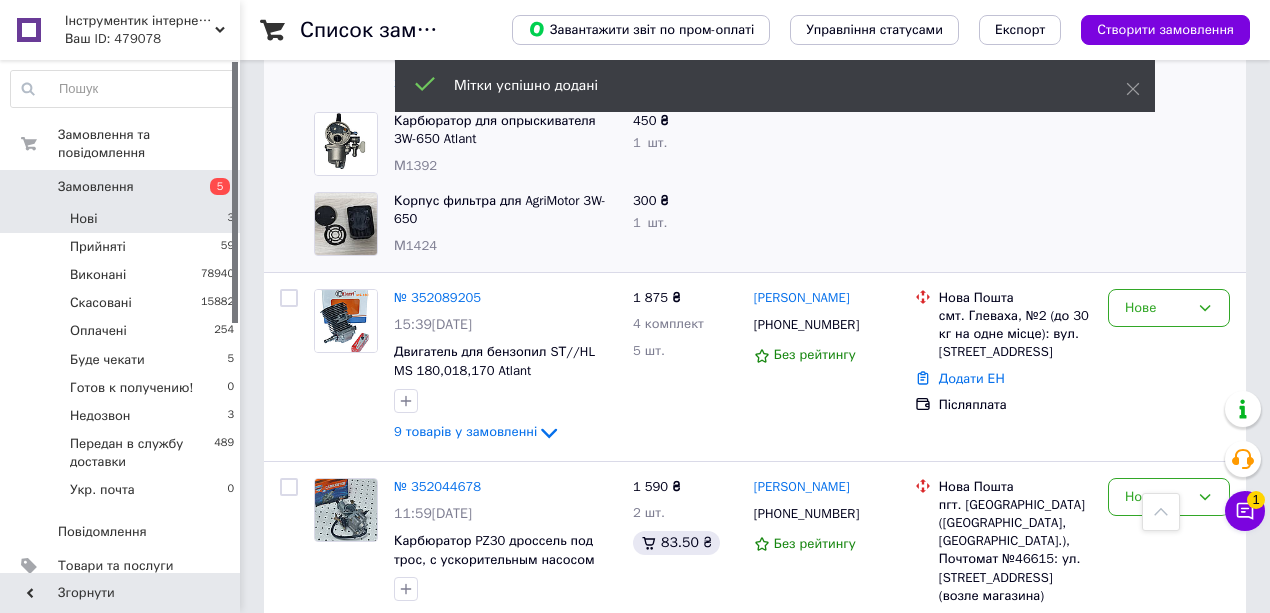 click on "М1424" at bounding box center (415, 245) 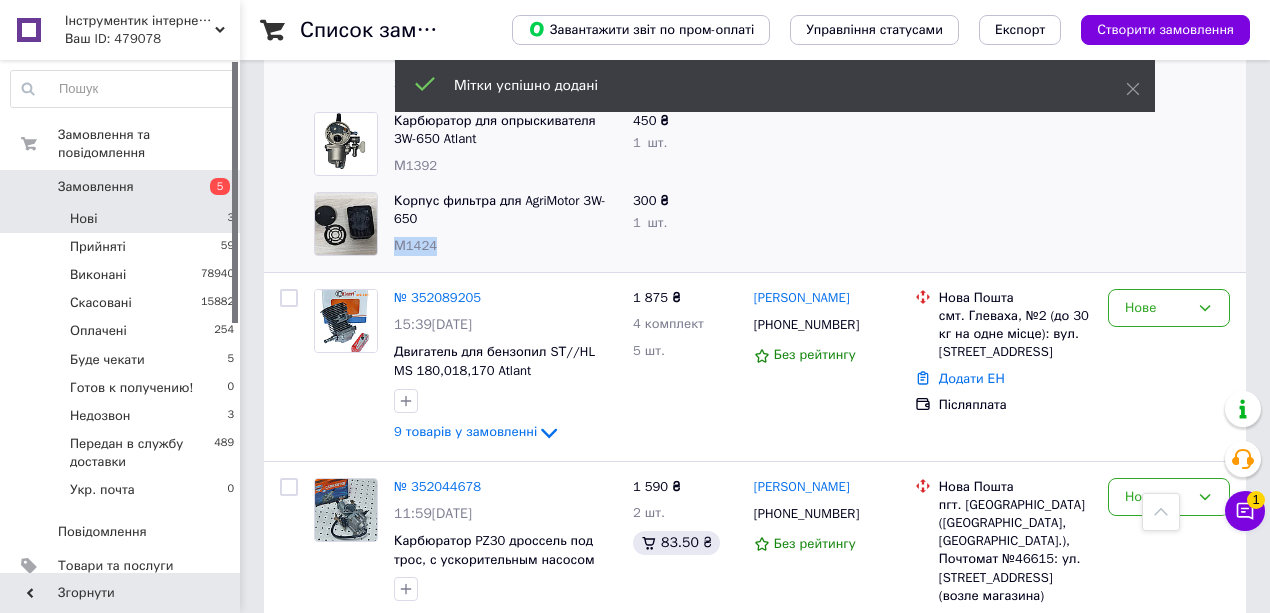 click on "М1424" at bounding box center (415, 245) 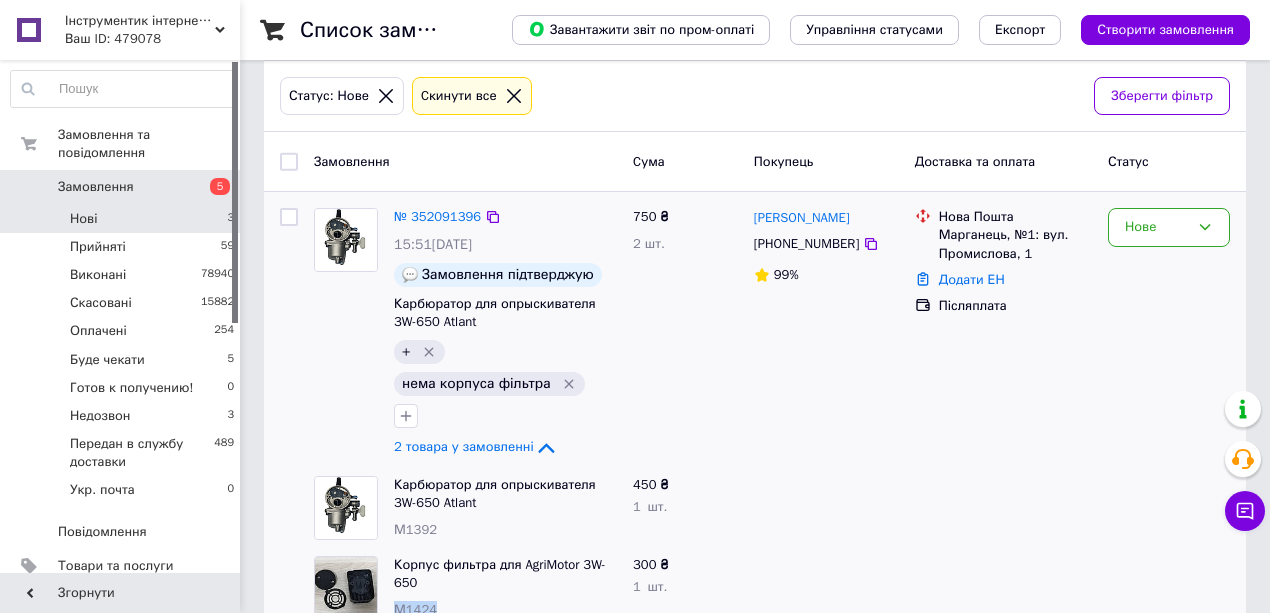 scroll, scrollTop: 491, scrollLeft: 0, axis: vertical 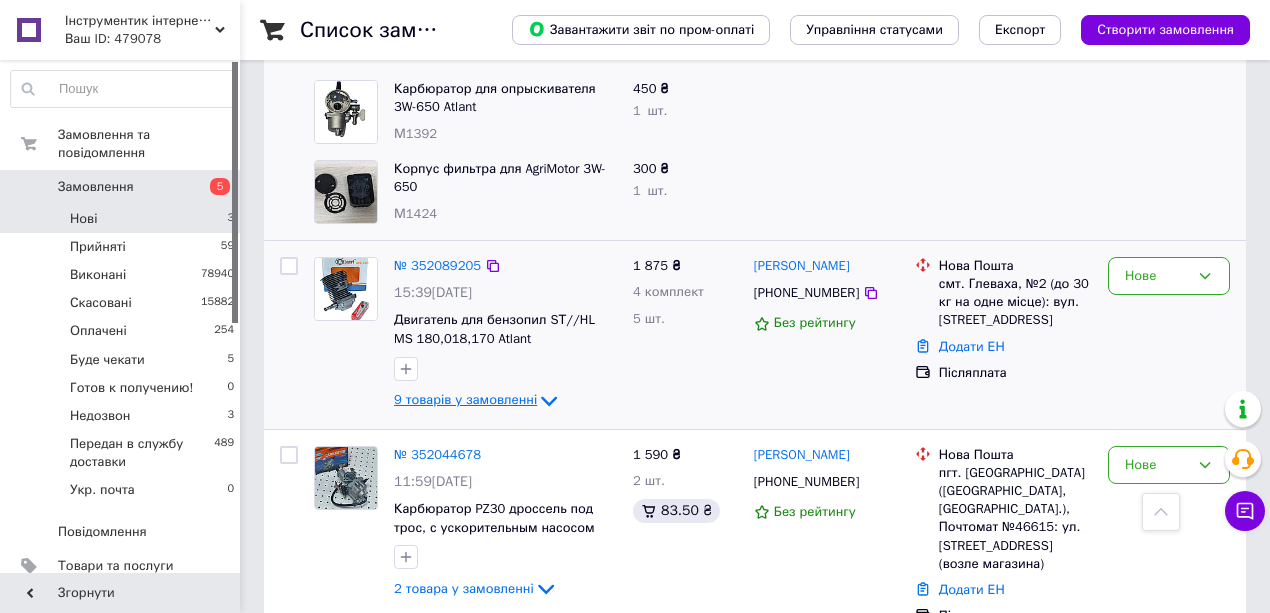 click on "9 товарів у замовленні" at bounding box center (477, 399) 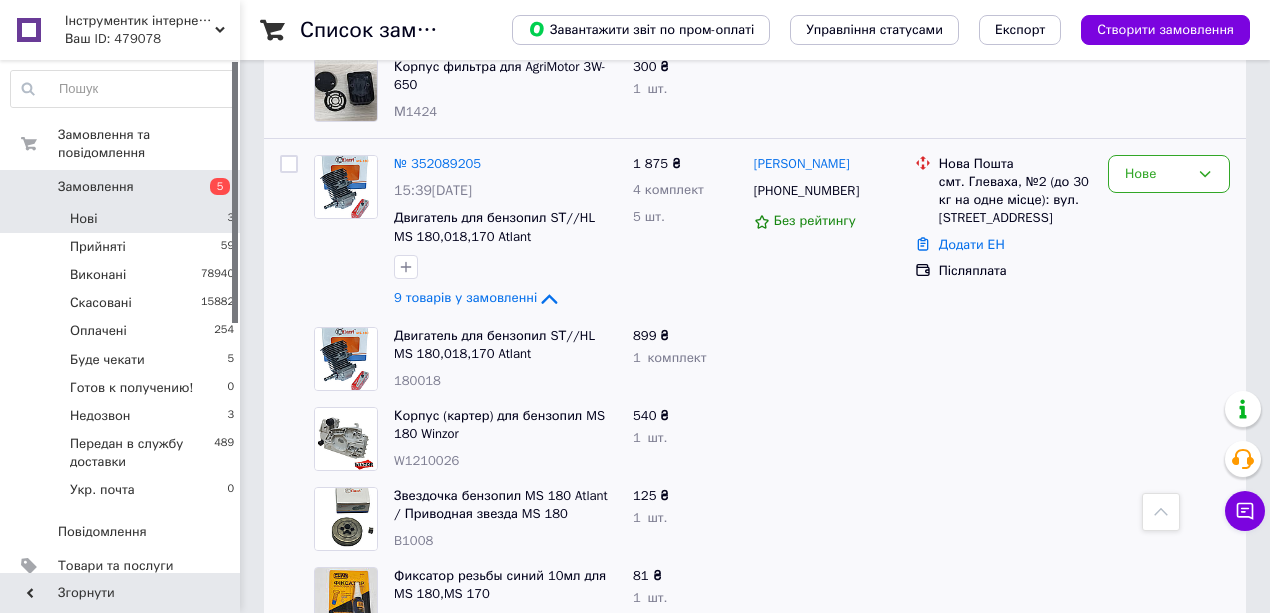 scroll, scrollTop: 758, scrollLeft: 0, axis: vertical 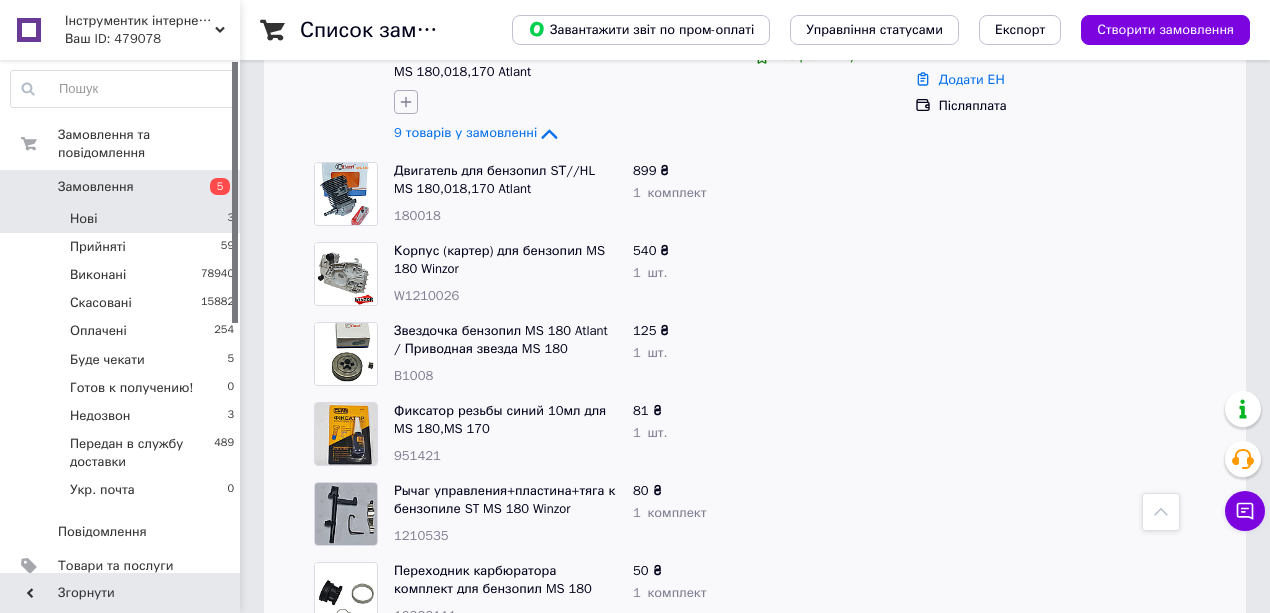 click 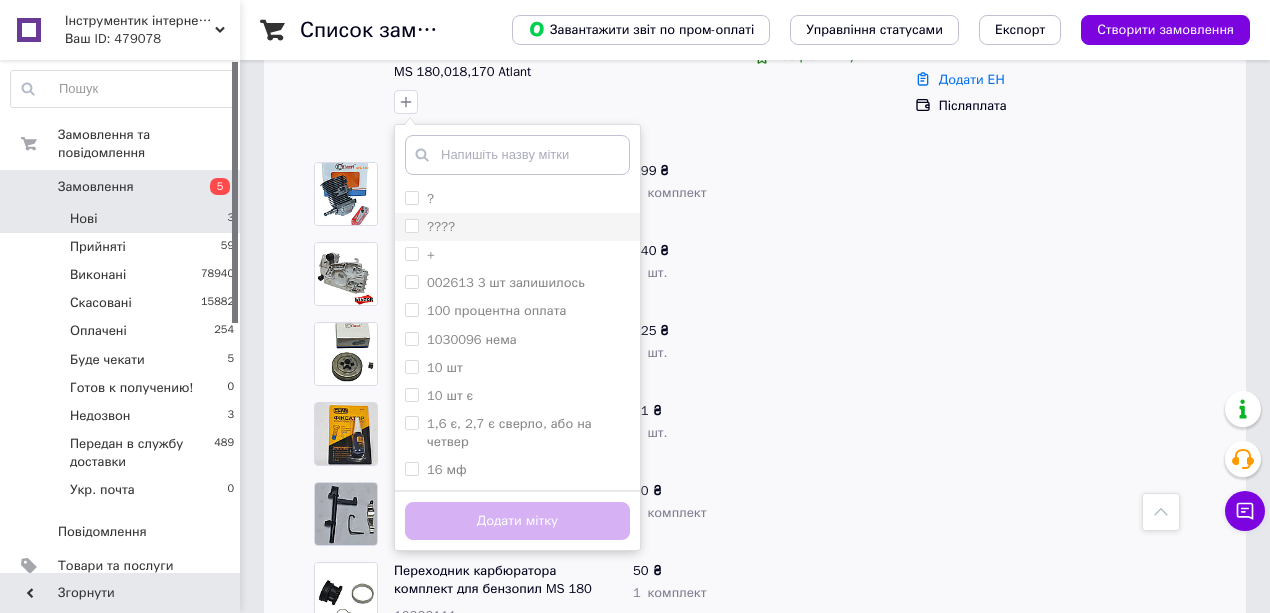click on "+" at bounding box center (411, 253) 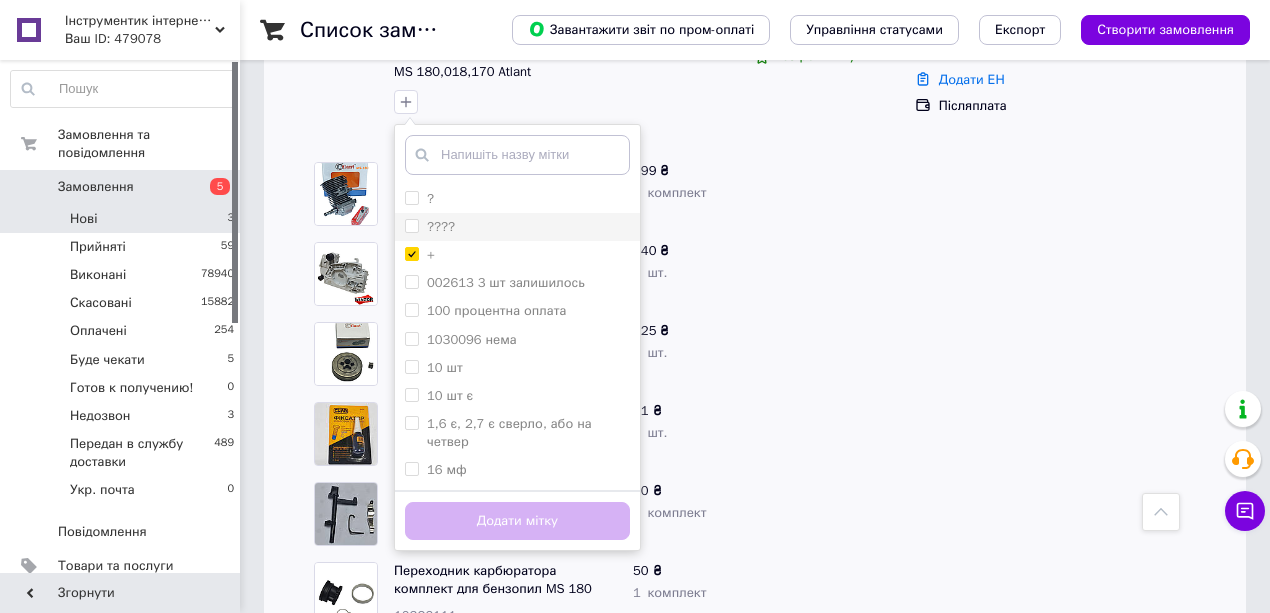 checkbox on "true" 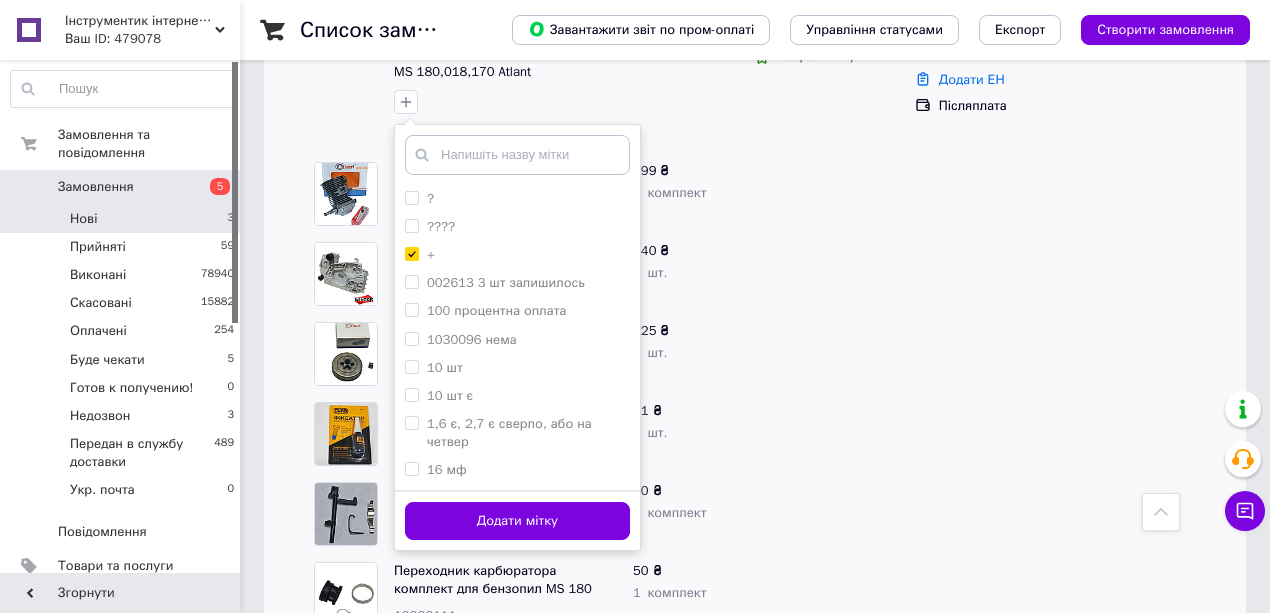 click on "Додати мітку" at bounding box center (517, 521) 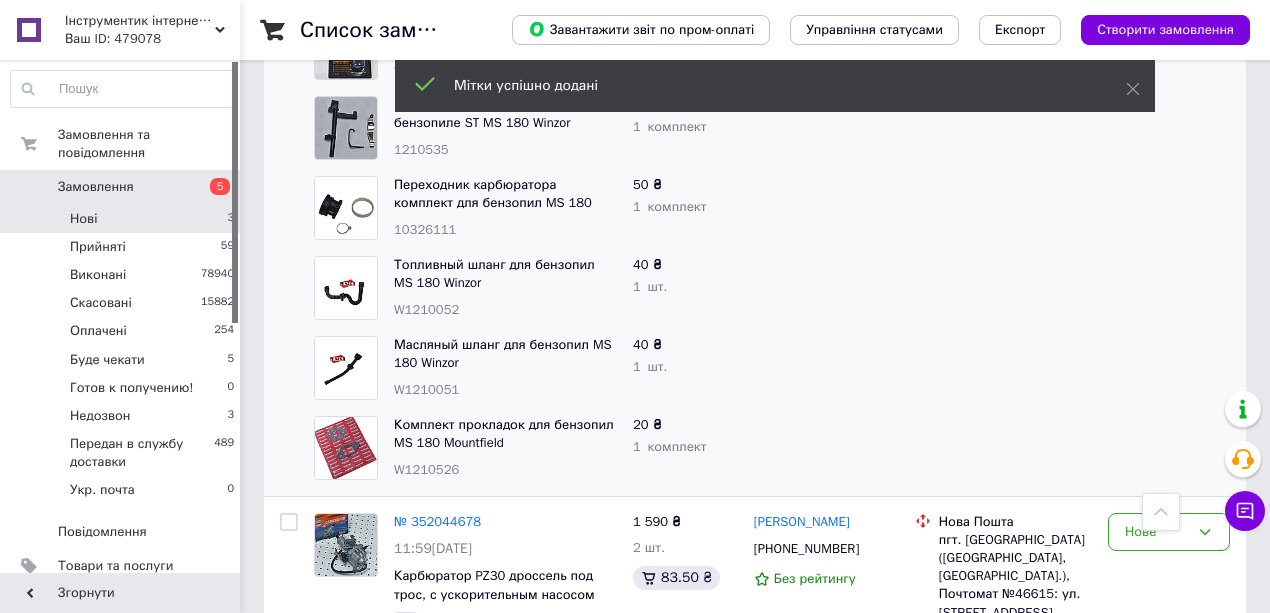 scroll, scrollTop: 1211, scrollLeft: 0, axis: vertical 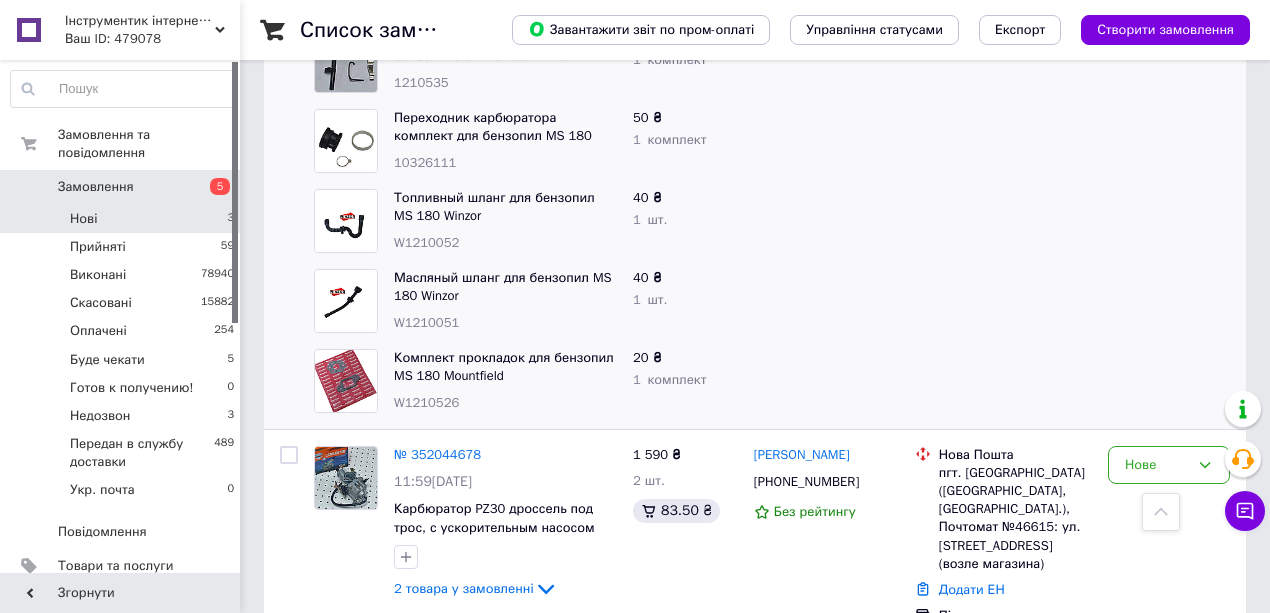 drag, startPoint x: 542, startPoint y: 368, endPoint x: 526, endPoint y: 358, distance: 18.867962 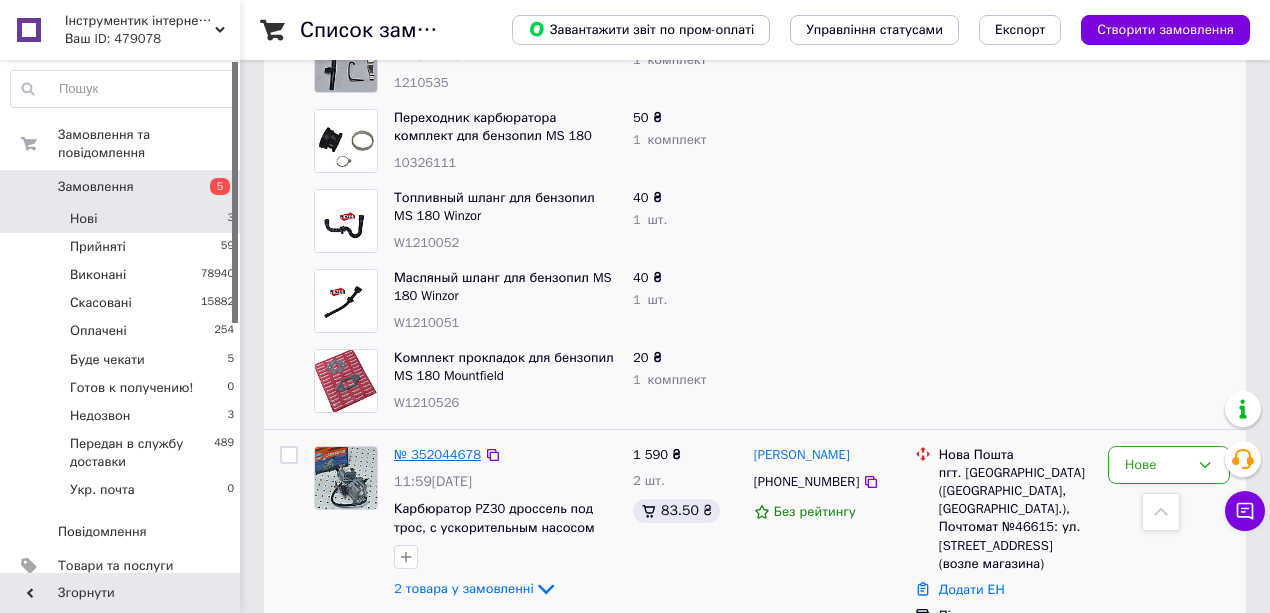 click on "№ 352044678" at bounding box center (437, 454) 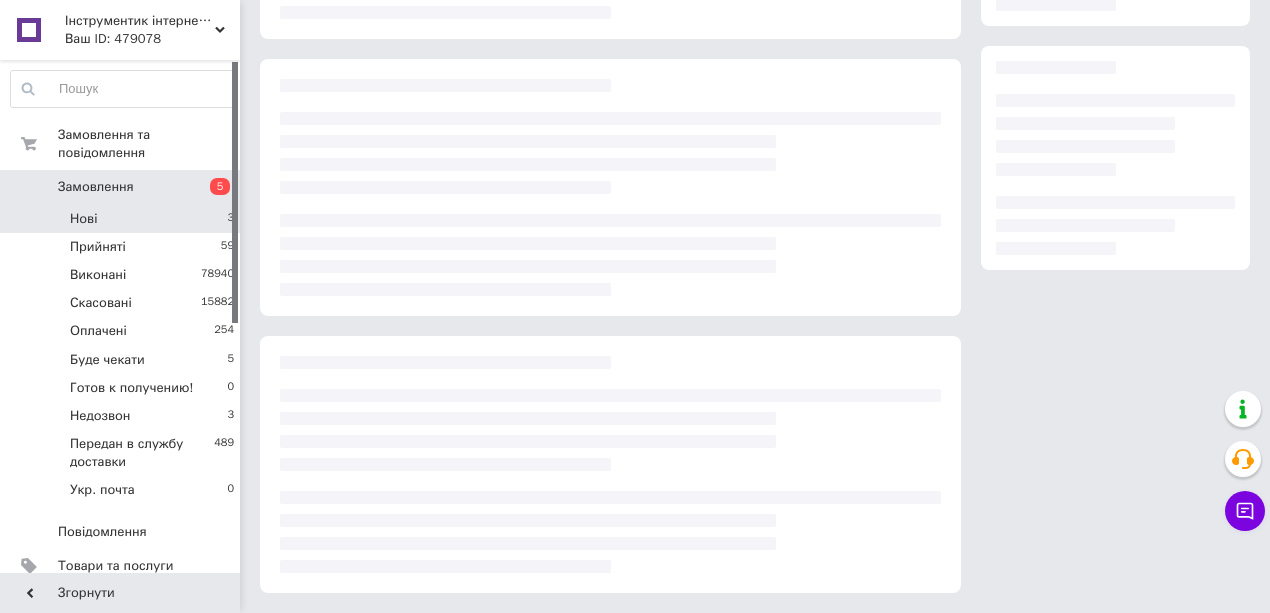 scroll, scrollTop: 301, scrollLeft: 0, axis: vertical 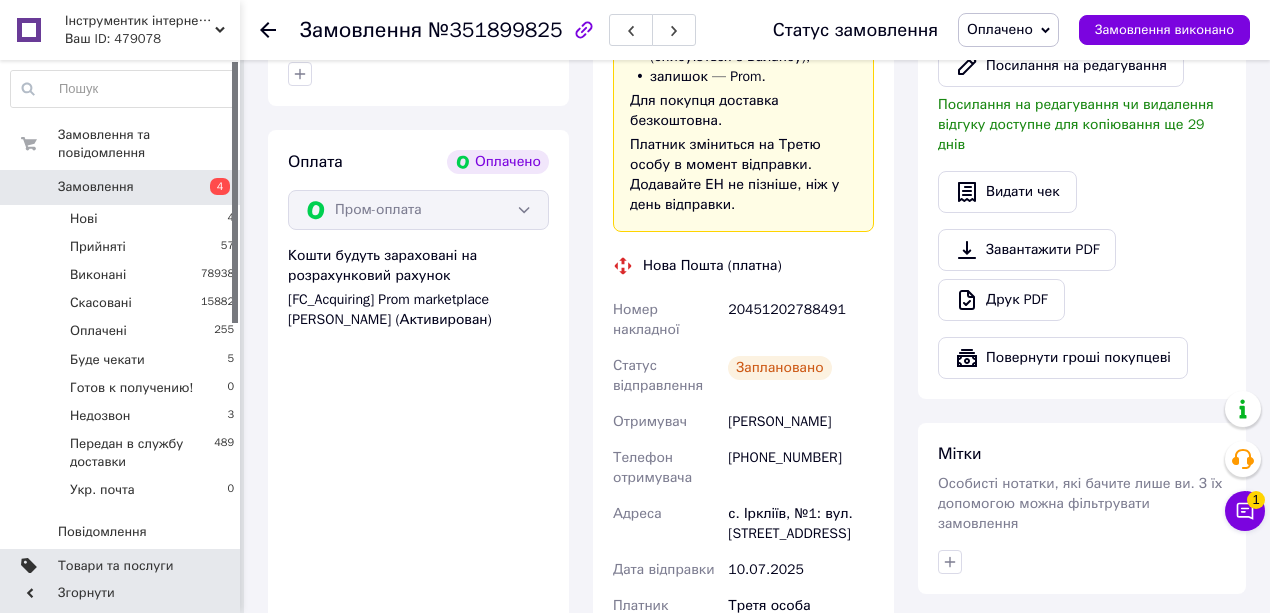 click on "Товари та послуги" at bounding box center (115, 566) 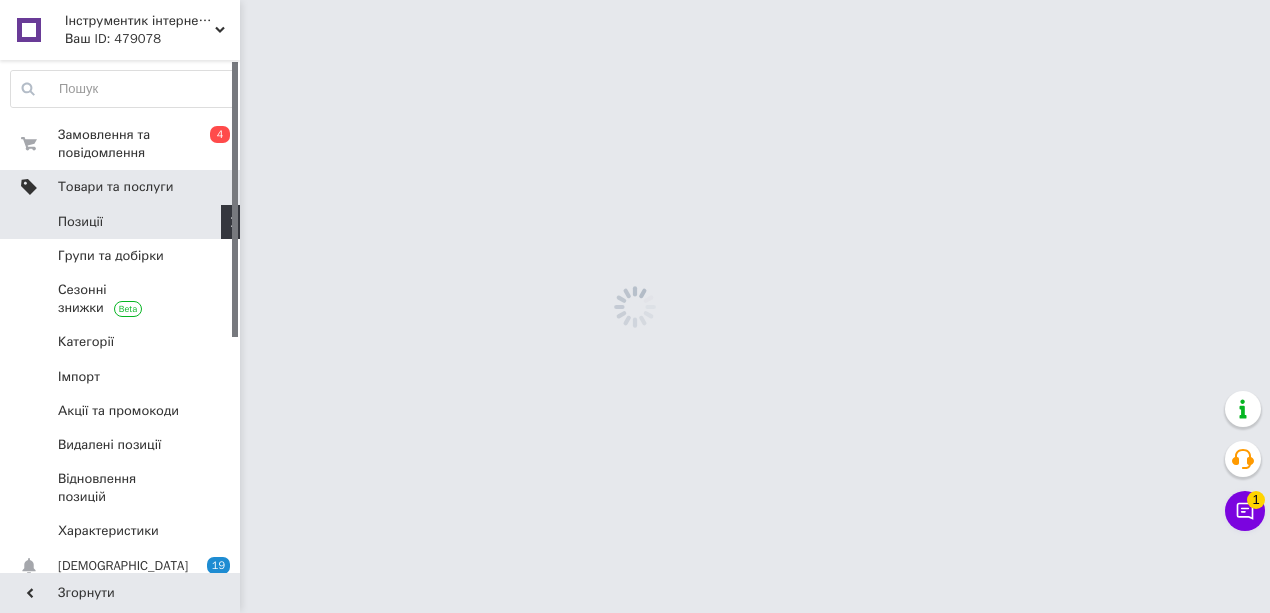 scroll, scrollTop: 0, scrollLeft: 0, axis: both 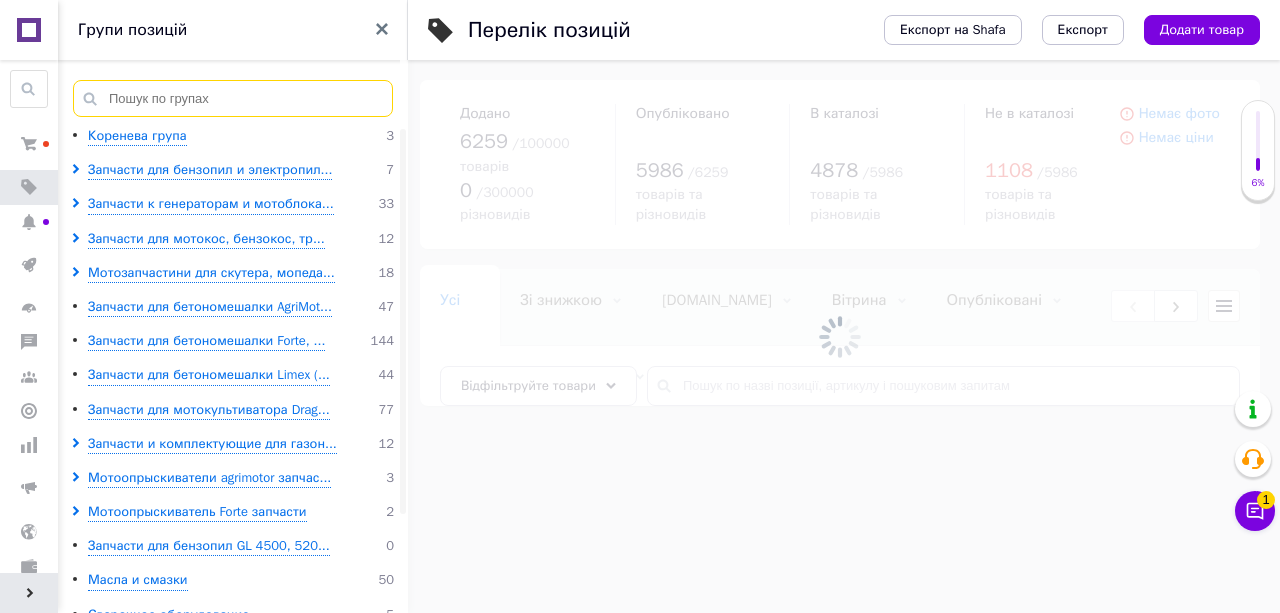 click at bounding box center (233, 98) 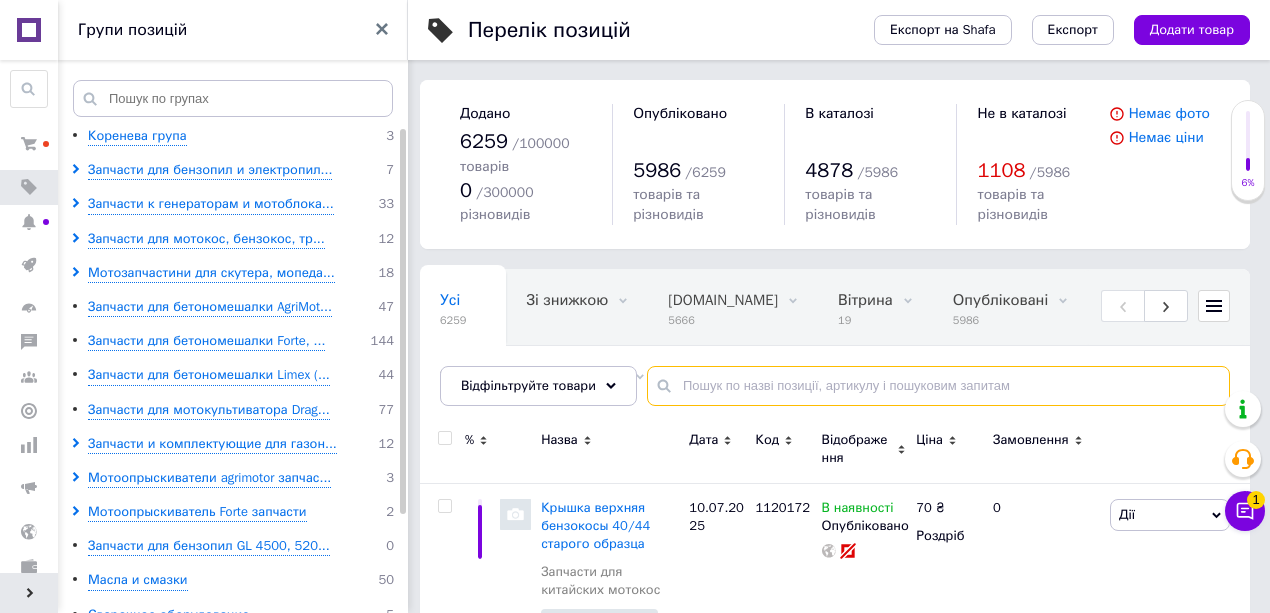 click at bounding box center (938, 386) 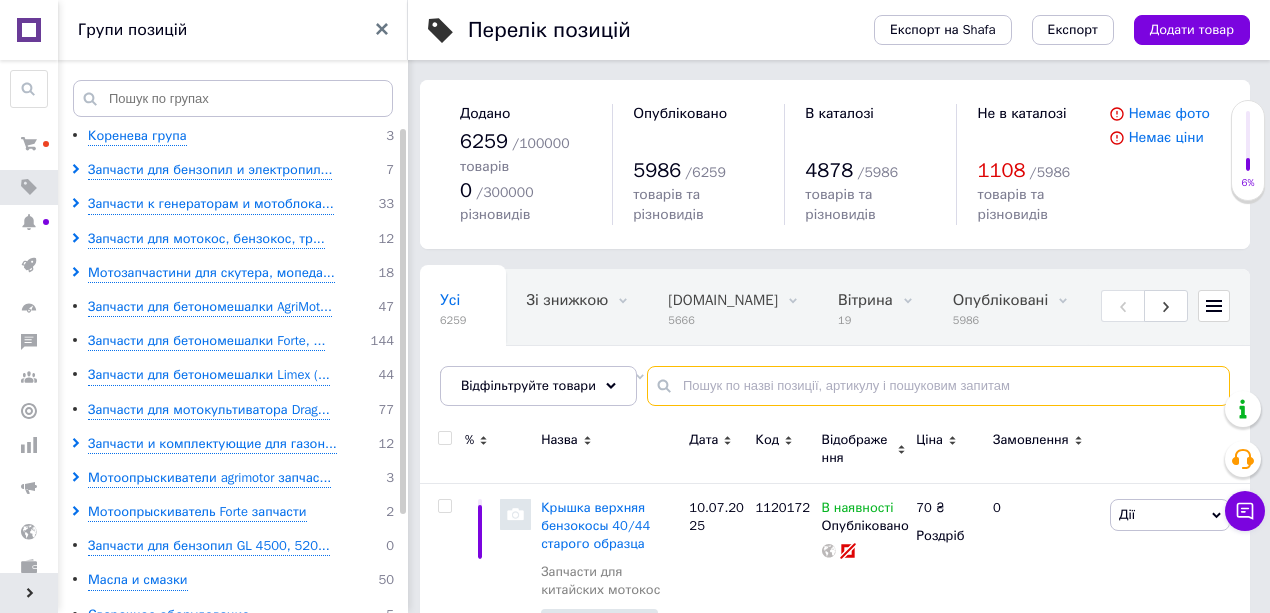 paste on "М1424" 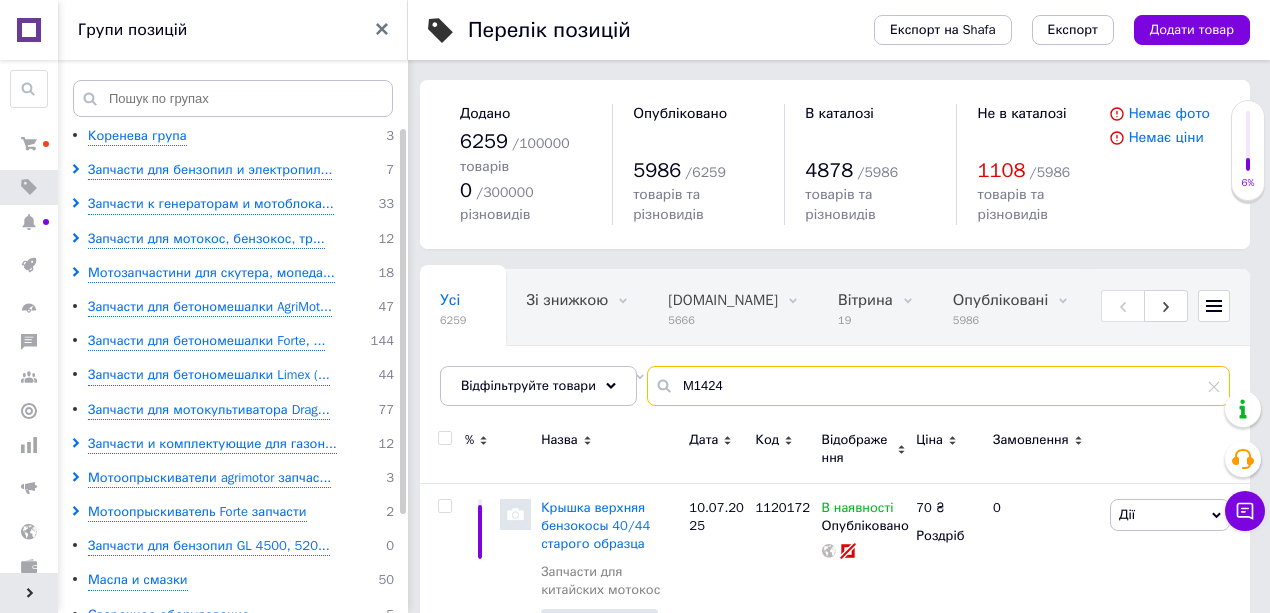 type on "М1424" 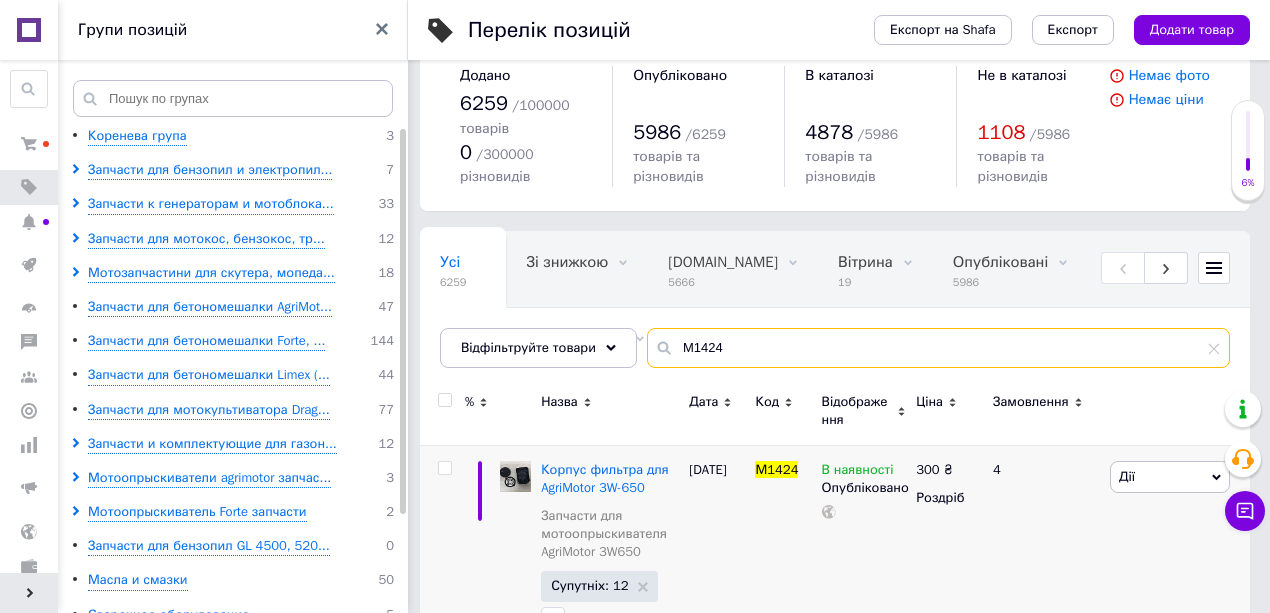 scroll, scrollTop: 100, scrollLeft: 0, axis: vertical 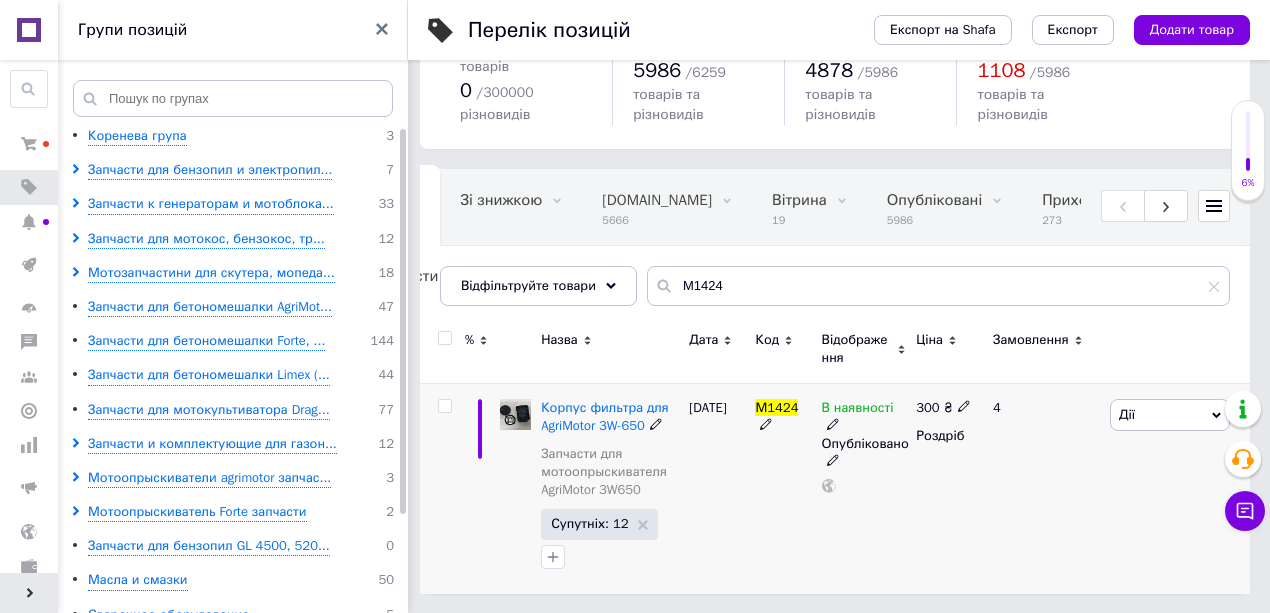 click on "Дії" at bounding box center (1170, 415) 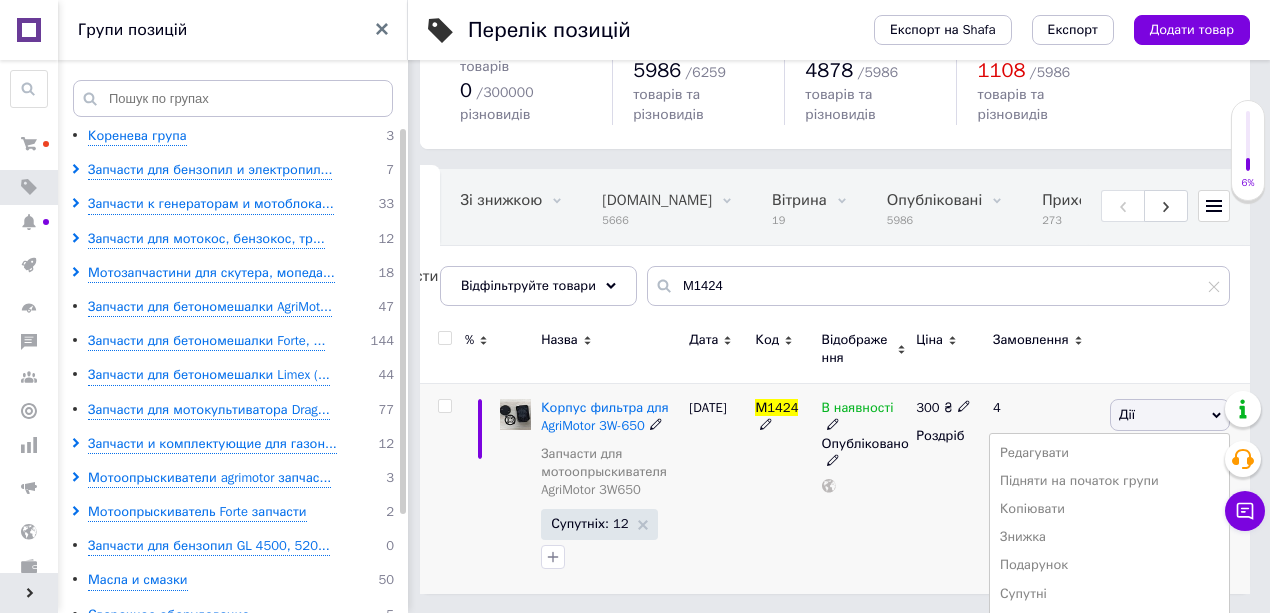 click on "В наявності" at bounding box center [858, 410] 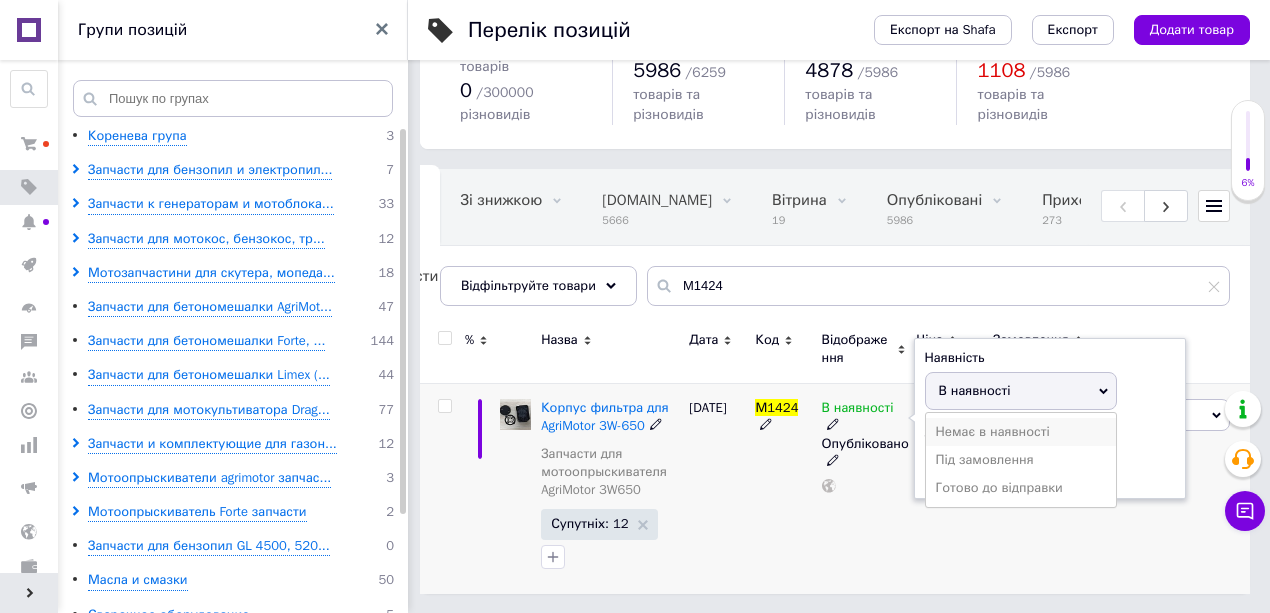 click on "Немає в наявності" at bounding box center (1021, 432) 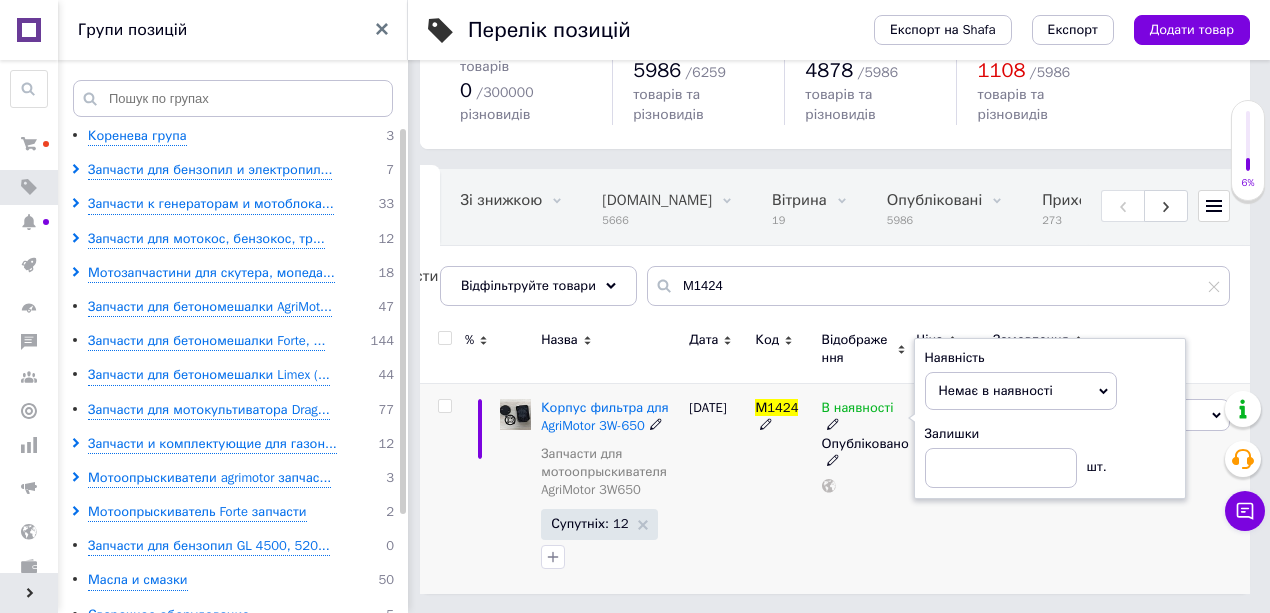 click at bounding box center (864, 486) 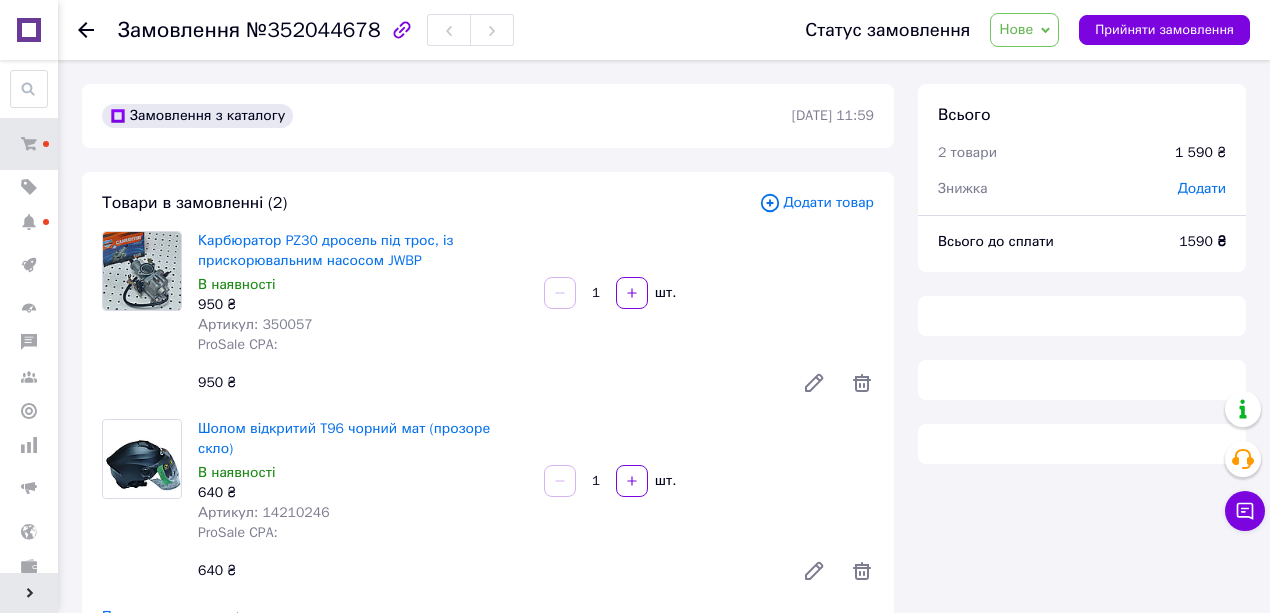 scroll, scrollTop: 512, scrollLeft: 0, axis: vertical 